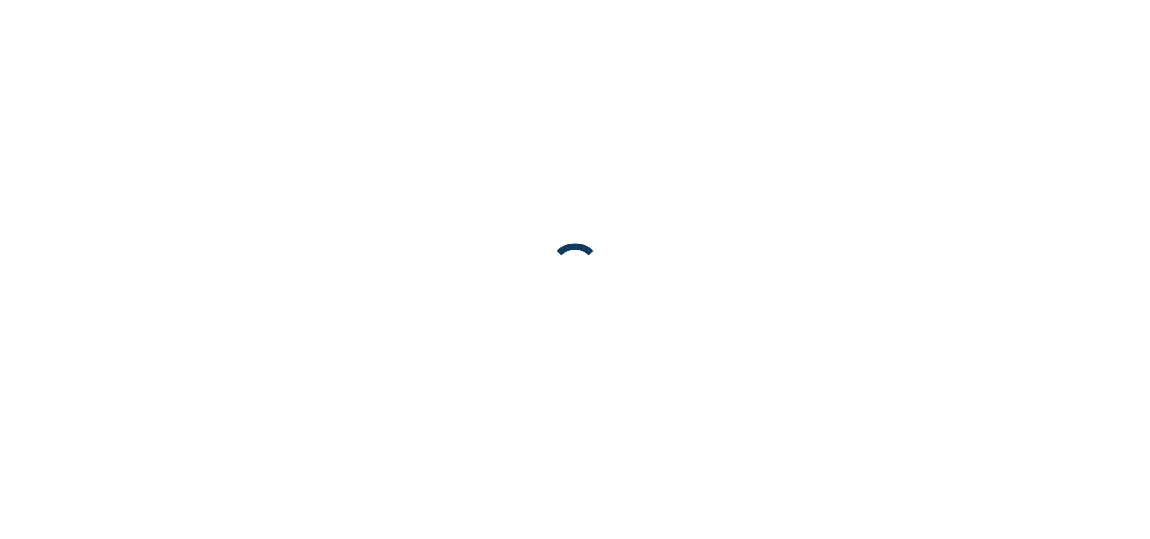 scroll, scrollTop: 0, scrollLeft: 0, axis: both 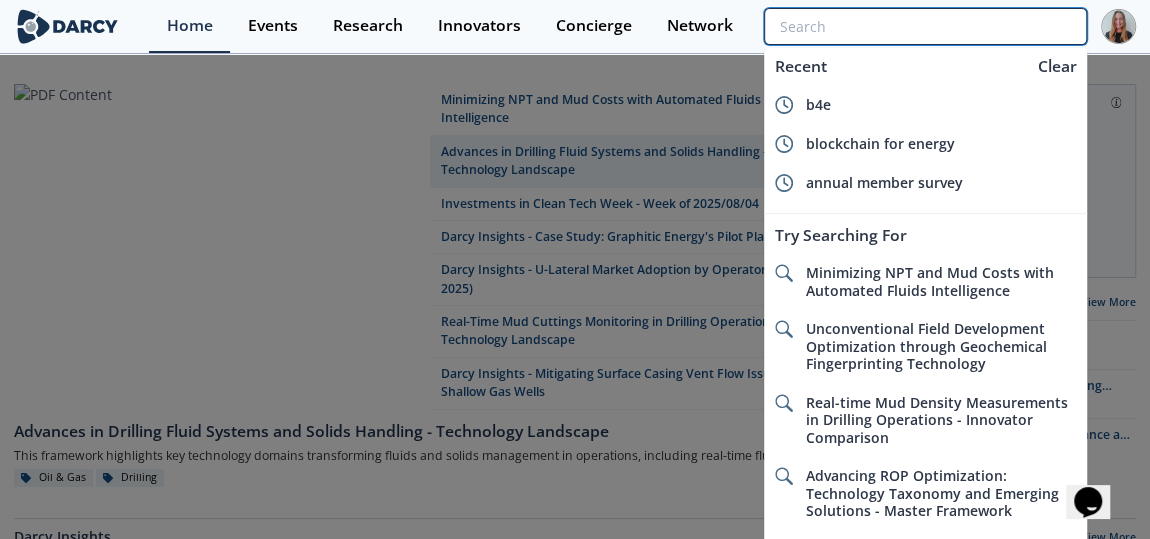 click at bounding box center [925, 26] 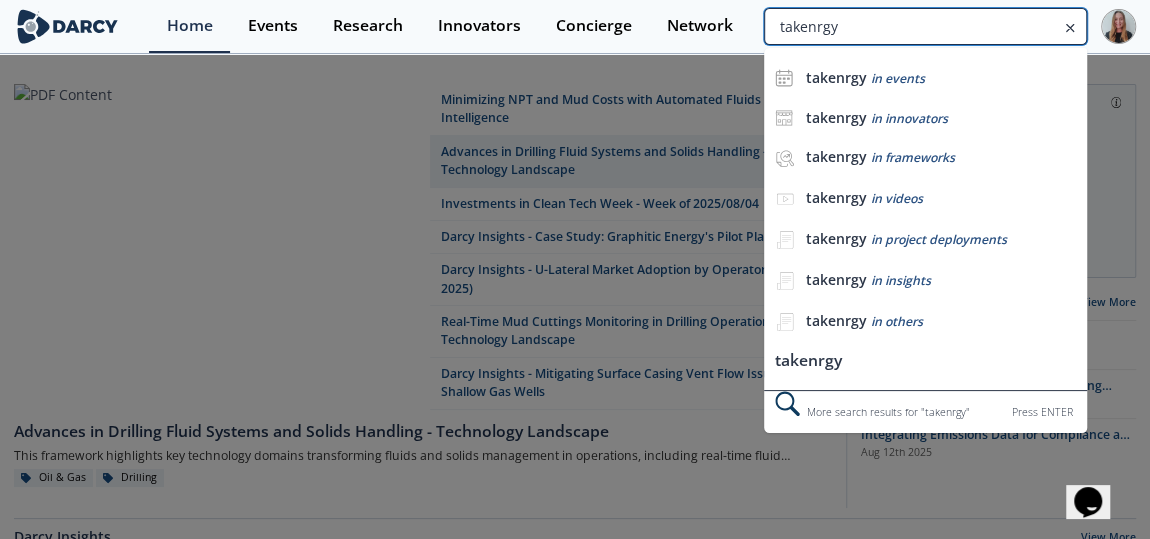type on "takenrgy" 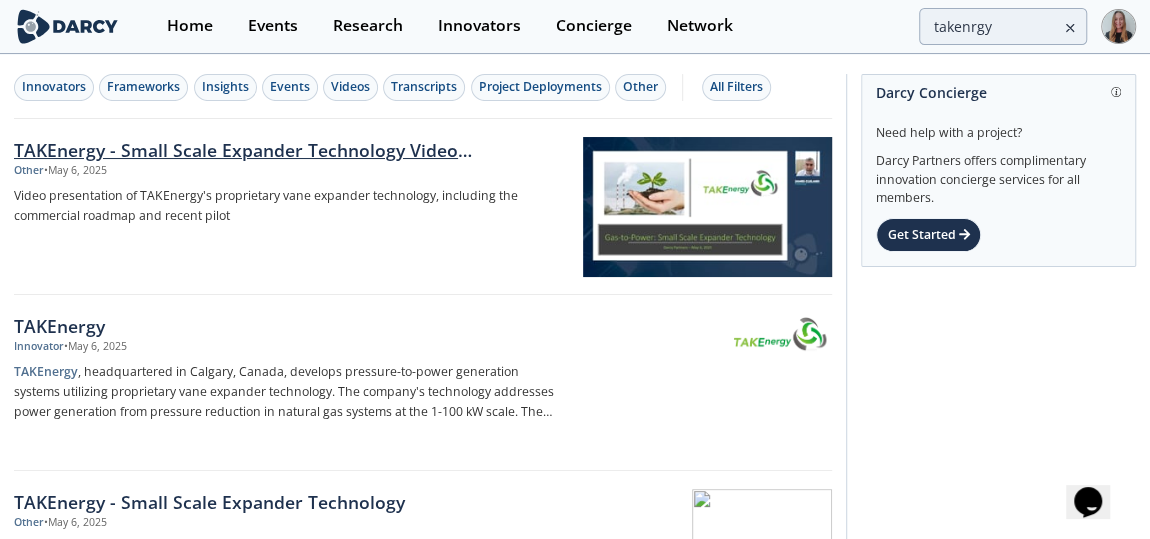 click on "TAKEnergy - Small Scale Expander Technology Video Presentation" at bounding box center (290, 150) 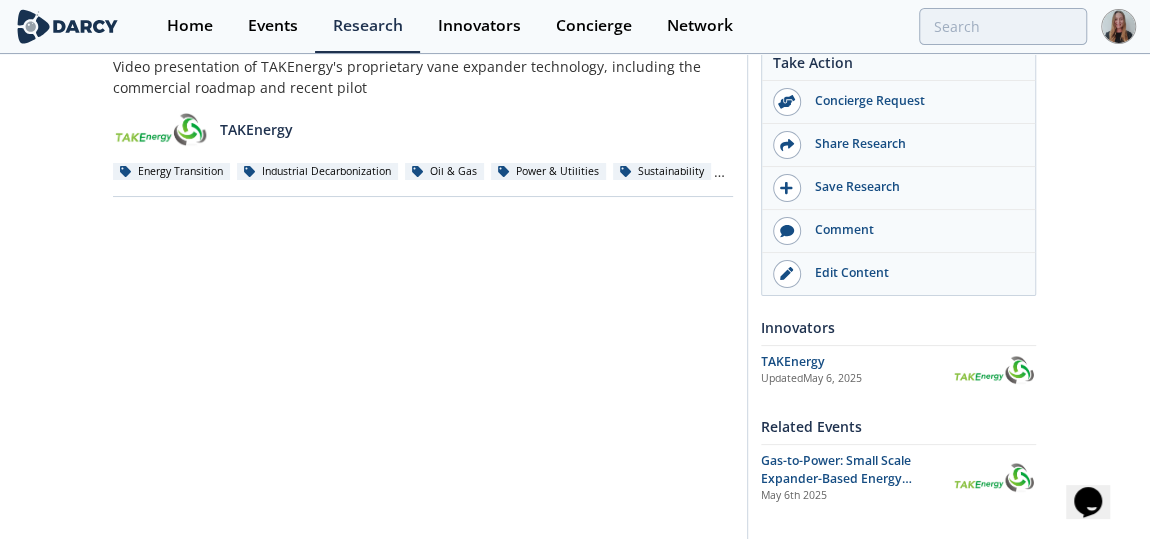 scroll, scrollTop: 152, scrollLeft: 0, axis: vertical 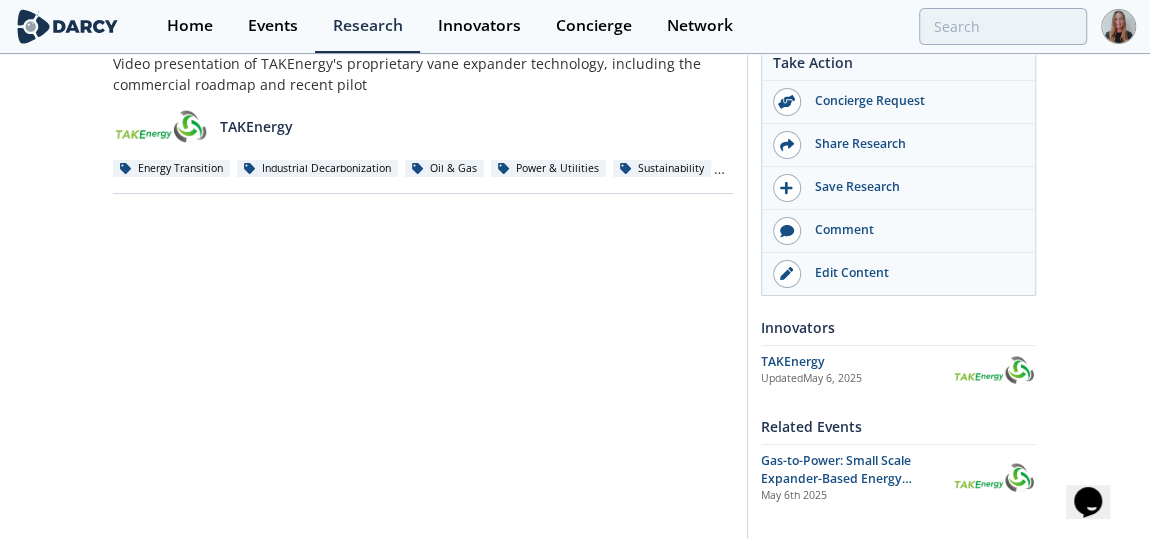 click on "Gas-to-Power: Small Scale Expander-Based Energy Recovery for Emission-Free Electricity" at bounding box center [840, 488] 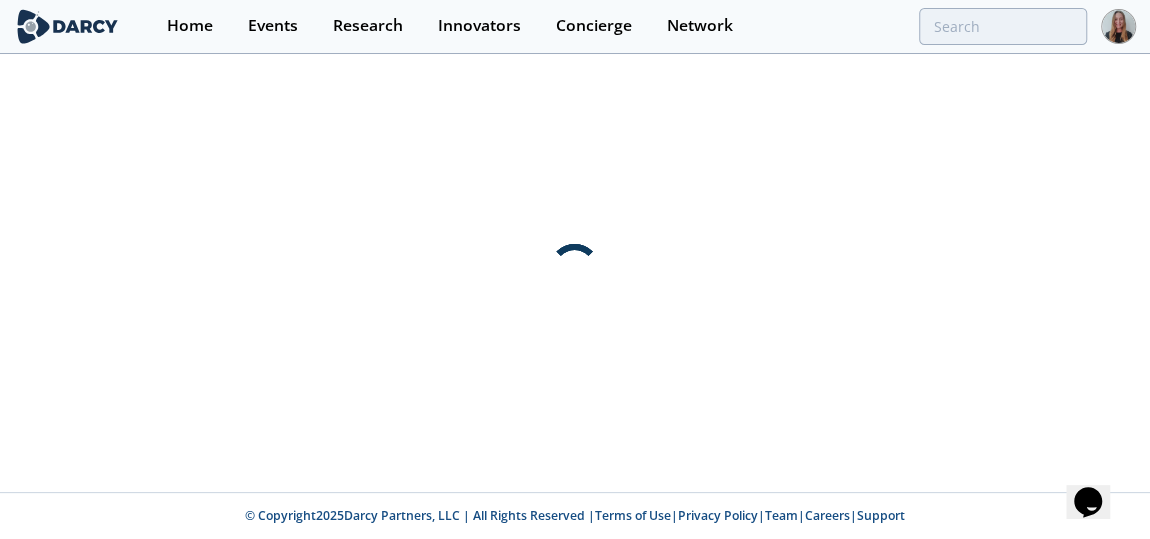 scroll, scrollTop: 0, scrollLeft: 0, axis: both 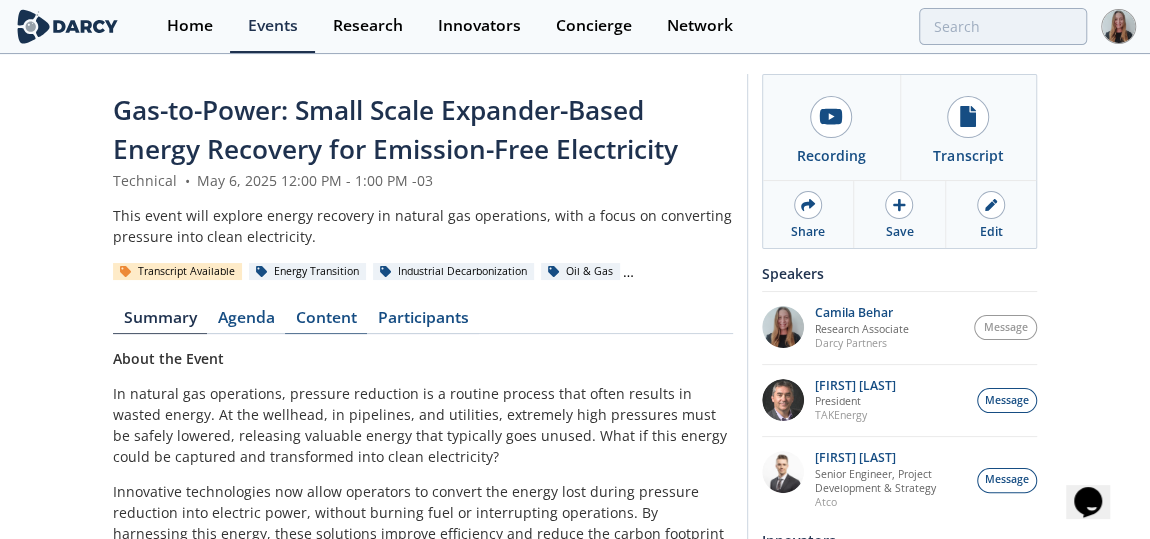 click on "Content" at bounding box center [326, 322] 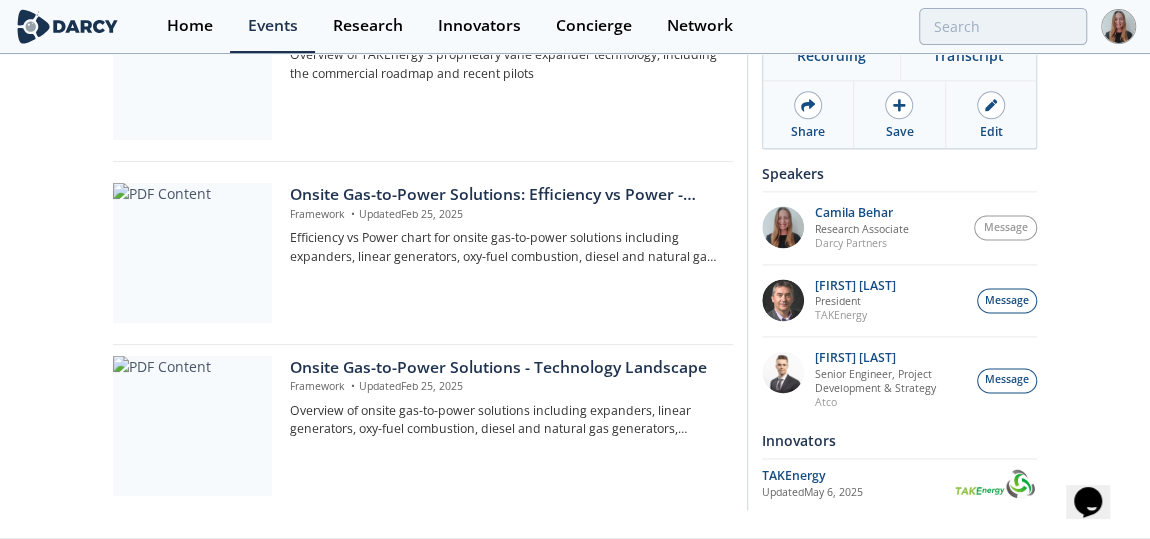scroll, scrollTop: 1314, scrollLeft: 0, axis: vertical 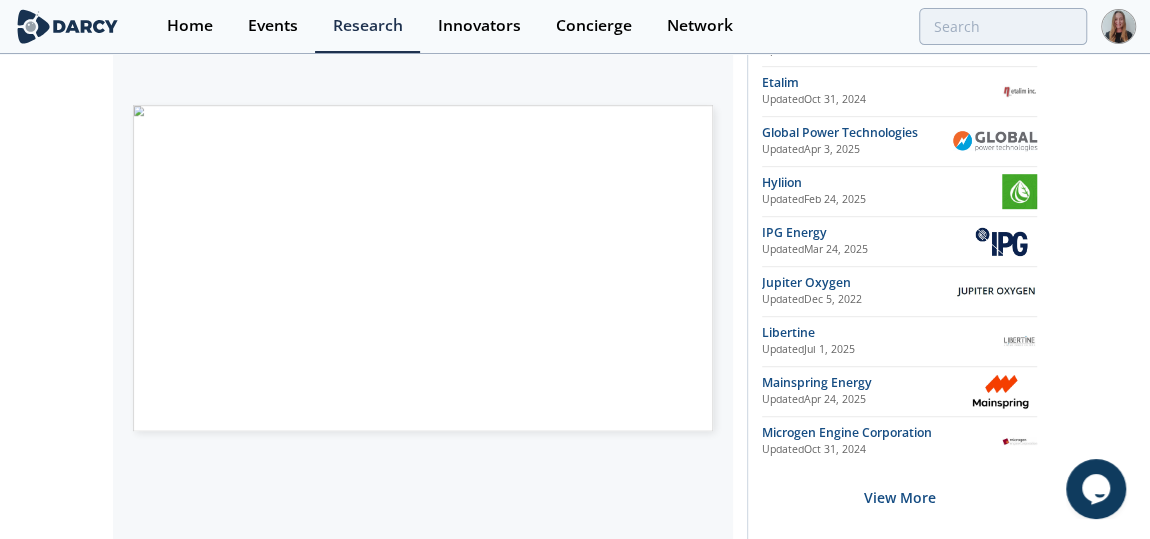 drag, startPoint x: 1153, startPoint y: 83, endPoint x: 1150, endPoint y: 242, distance: 159.0283 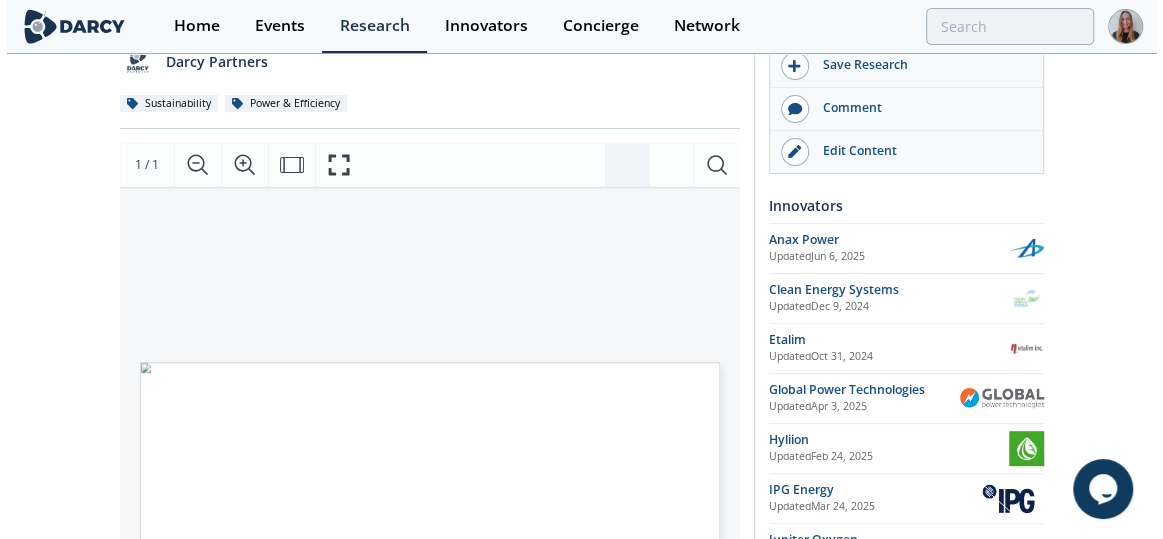 scroll, scrollTop: 233, scrollLeft: 0, axis: vertical 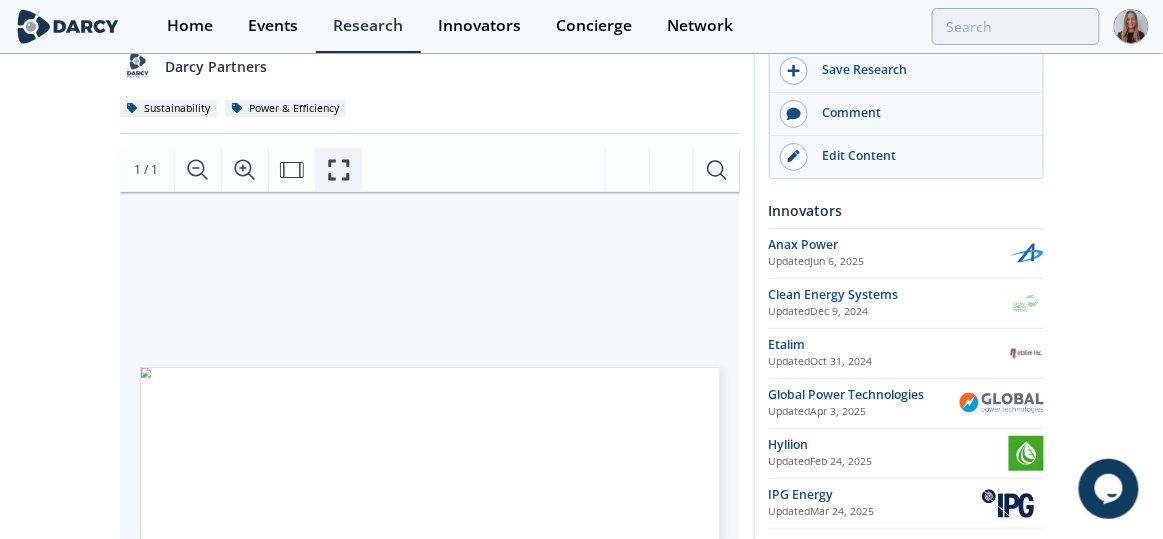 click 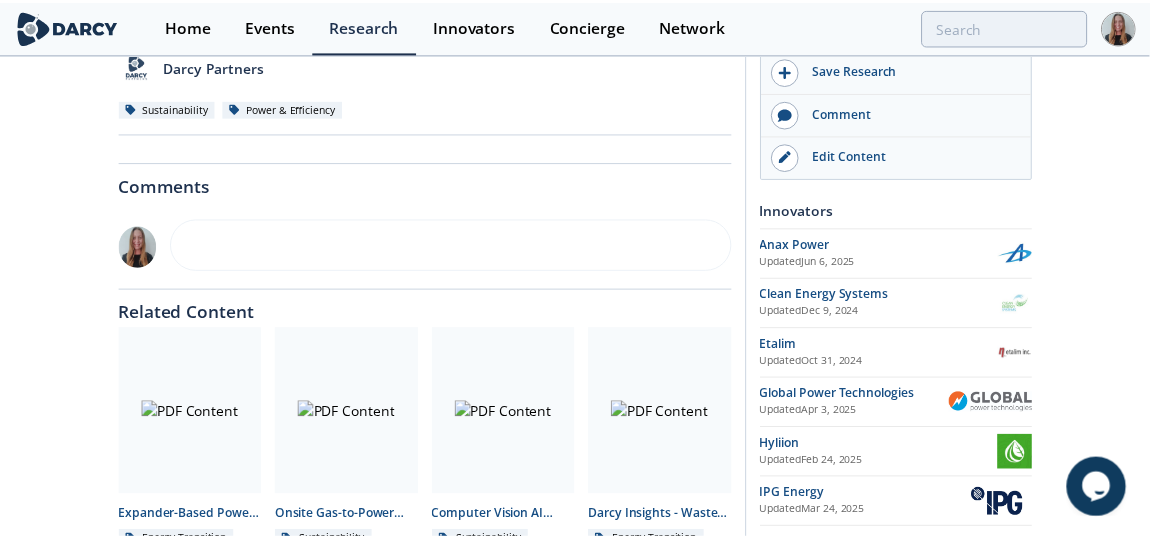 scroll, scrollTop: 0, scrollLeft: 0, axis: both 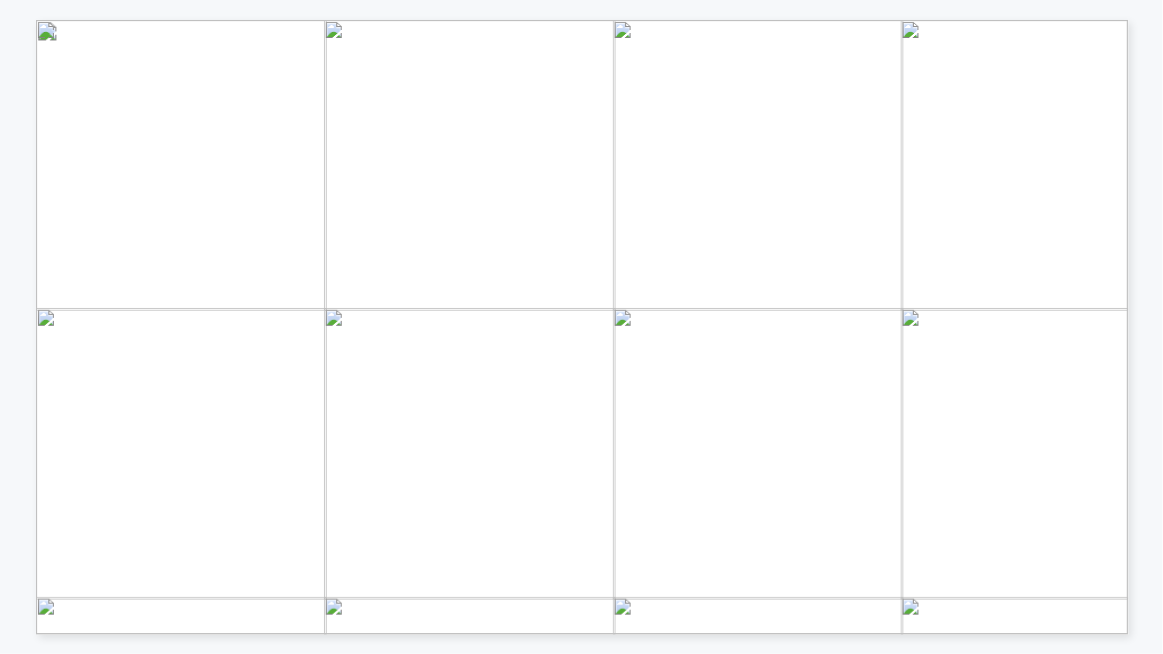 click at bounding box center [890, 590] 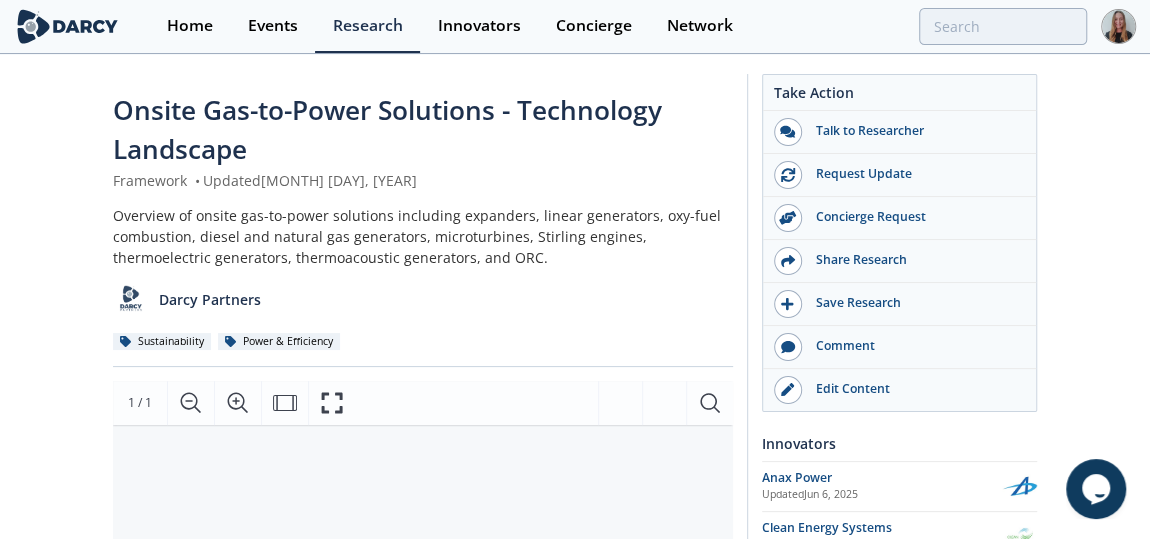 click on "Onsite Gas-to-Power Solutions - Technology Landscape" at bounding box center [387, 129] 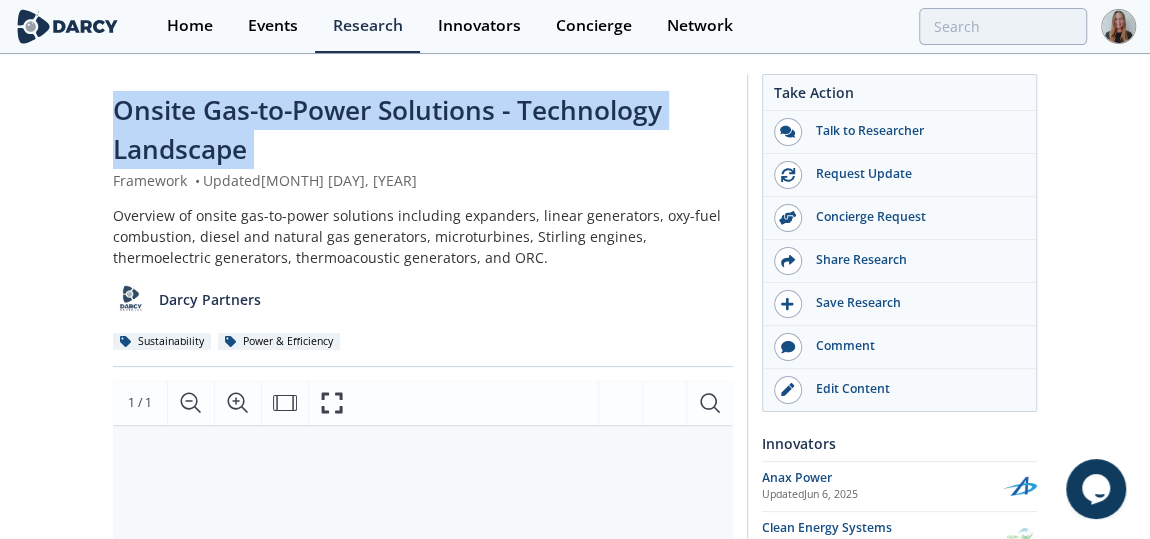 copy on "Onsite Gas-to-Power Solutions - Technology Landscape" 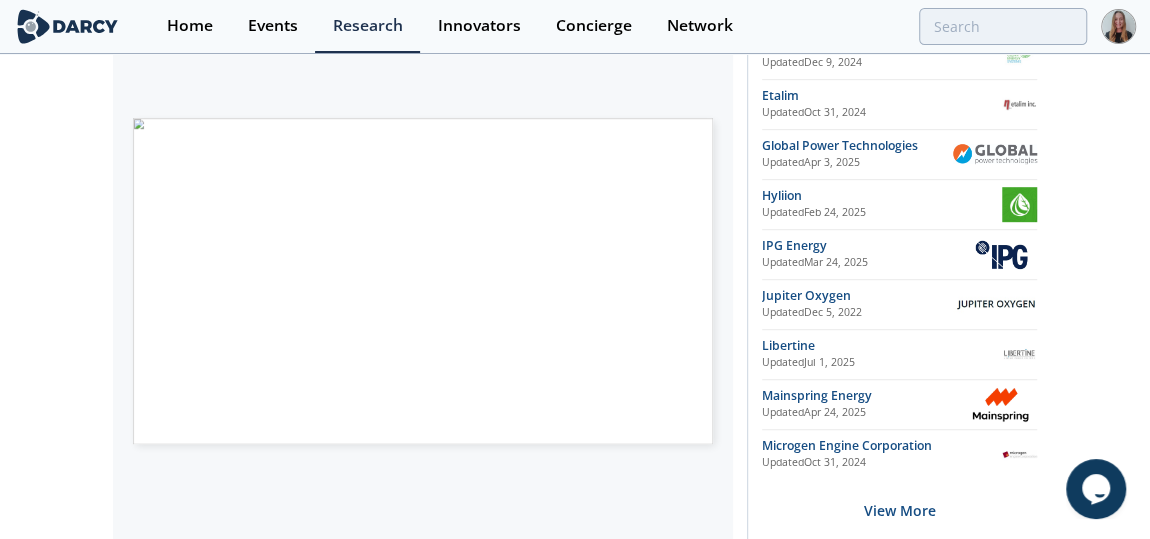 scroll, scrollTop: 490, scrollLeft: 0, axis: vertical 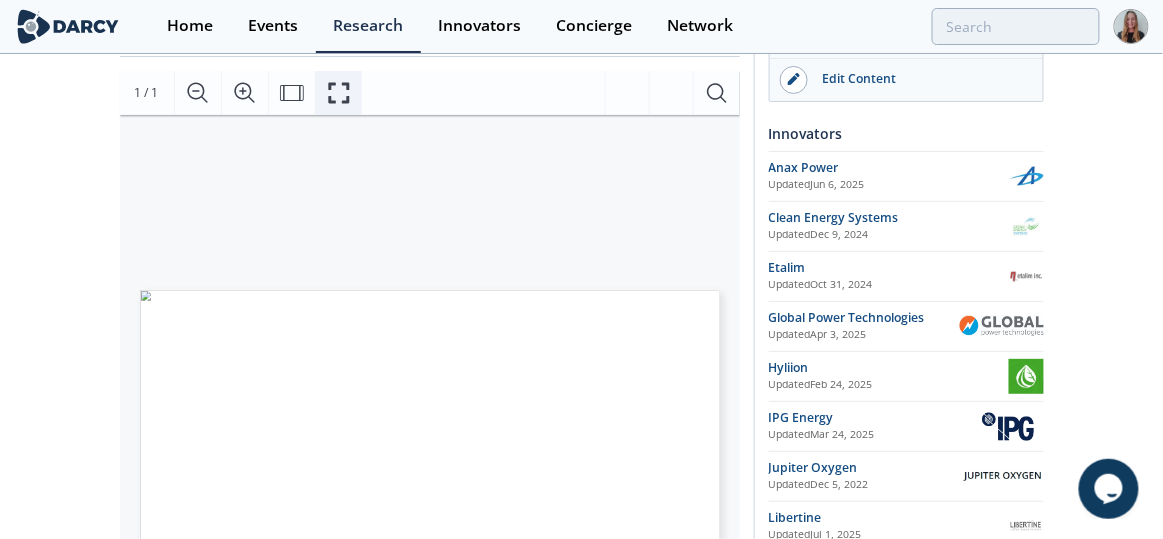 click 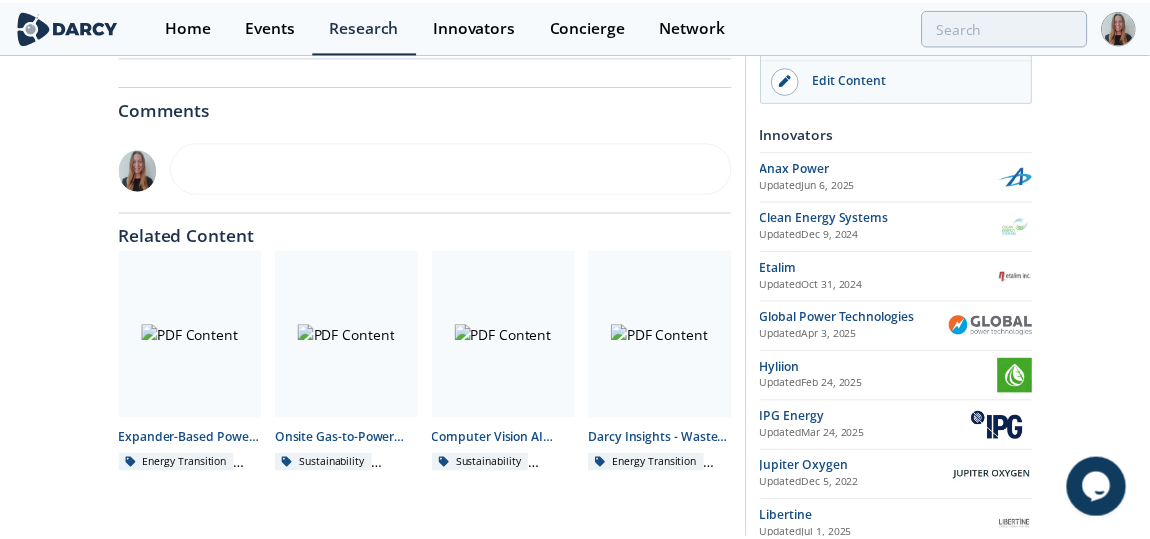 scroll, scrollTop: 0, scrollLeft: 0, axis: both 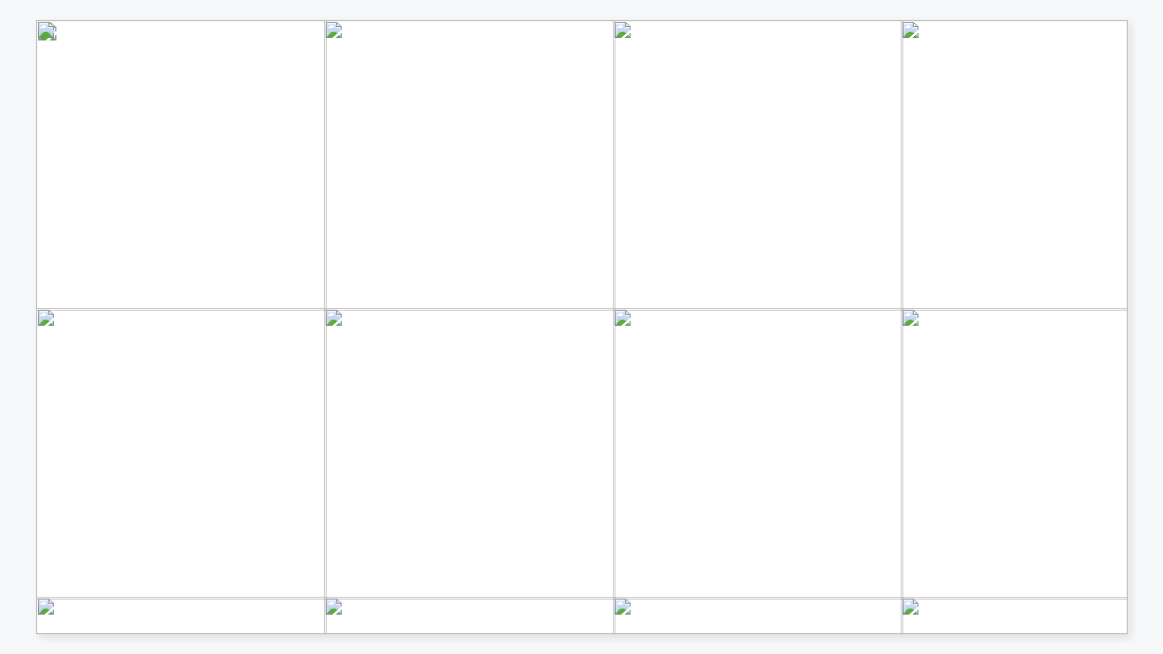 click on "Non or
Flameless
Combust.  Expander  •  Zero emission technology
•  Recovers energy lost in pressure reduction
•  Steady pressure differential and gas flow
•  Mainly midstream, expanding in upstream
Linear  Generator  •  Very low emissions due to flameless reaction
•  Reduced mechanical complexity and wear
•  Limited commercial maturity in O&G
•  Flameless oxidation, reaction or combustion
Direct or Internal
Combustion
Oxy-fuel
combustion
•  Zero emissions , high-purity CO2 for CCUS
•  Can be compatible for CO2 EOR
•  Air separation unit, higher CAPEX
•  Limited commercial maturity
Diesel Generator  •  High reliability and proven track record
•  High power density
•  Frequent fueling, oil changes & tune up
•  Significant emissions and noise
Natural Gas
Generator
•  High reliability and proven track record
•  Lower emissions than diesel alternative
•  Infrastructure for continuous fuel supply
•  Small/Microturbine" at bounding box center (43, 37) 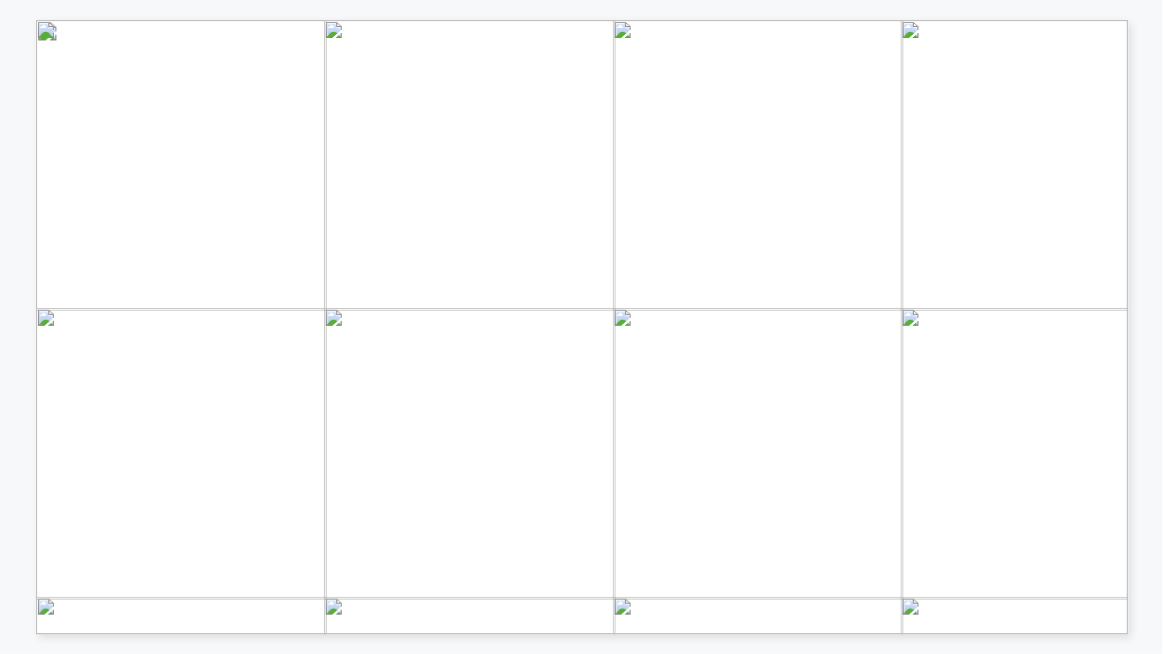 click at bounding box center (698, 530) 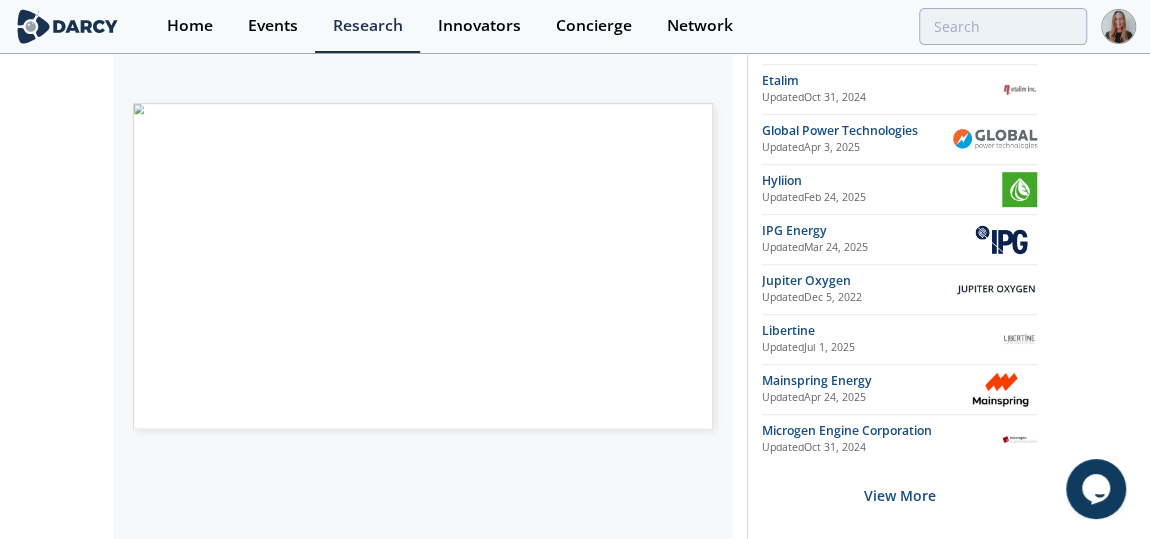 scroll, scrollTop: 516, scrollLeft: 0, axis: vertical 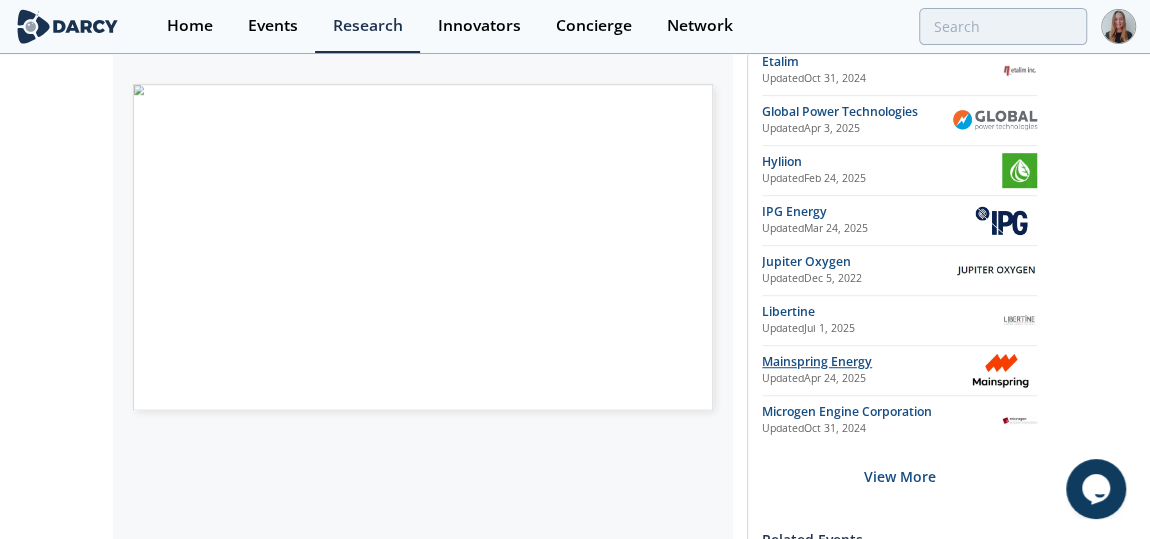 click on "Mainspring Energy" at bounding box center (863, 362) 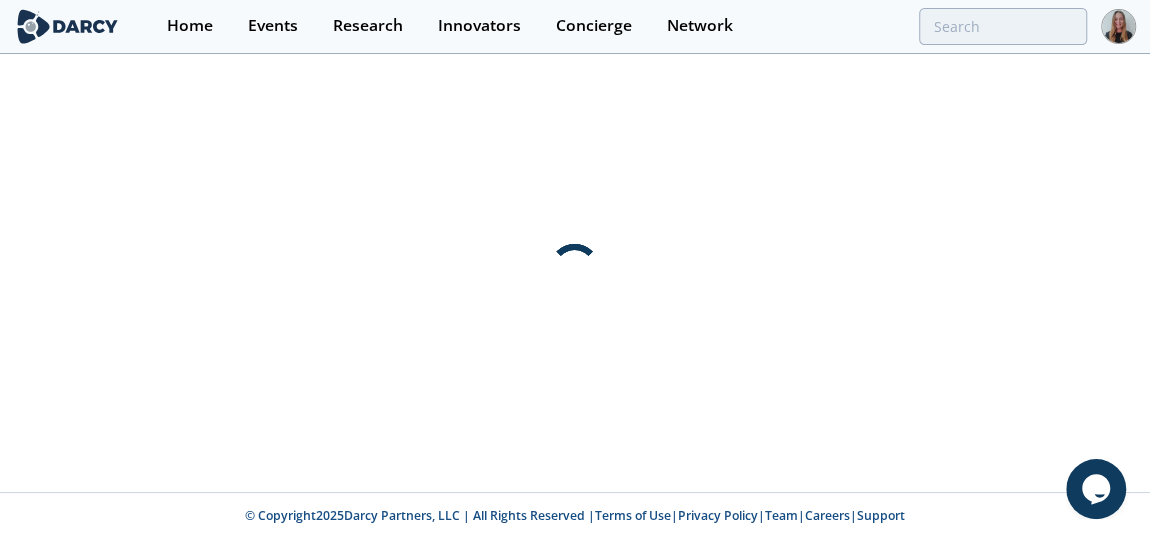 scroll, scrollTop: 0, scrollLeft: 0, axis: both 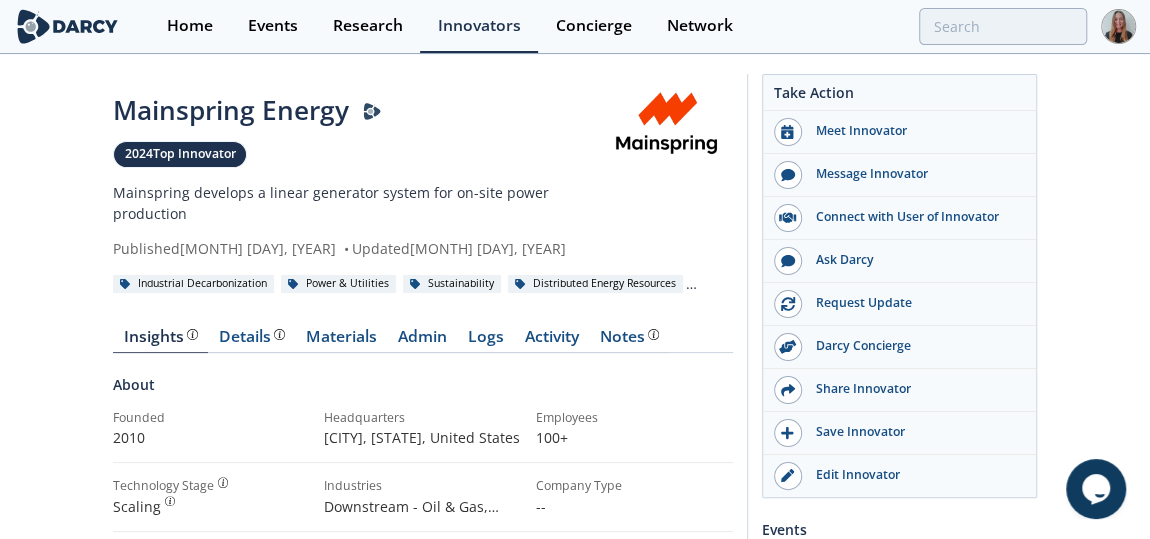click on "Materials" at bounding box center [341, 341] 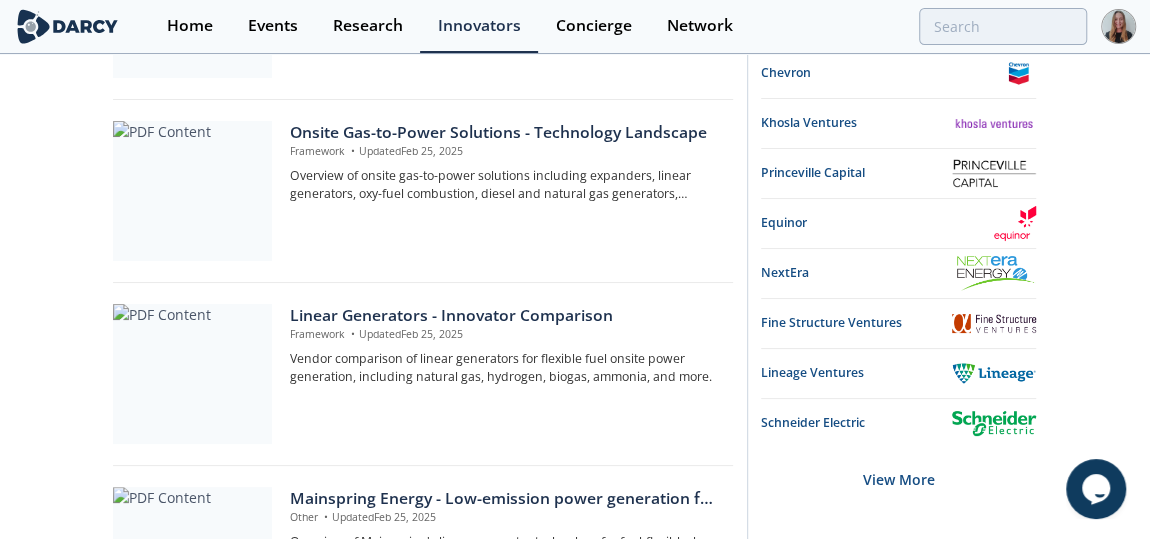 scroll, scrollTop: 1263, scrollLeft: 0, axis: vertical 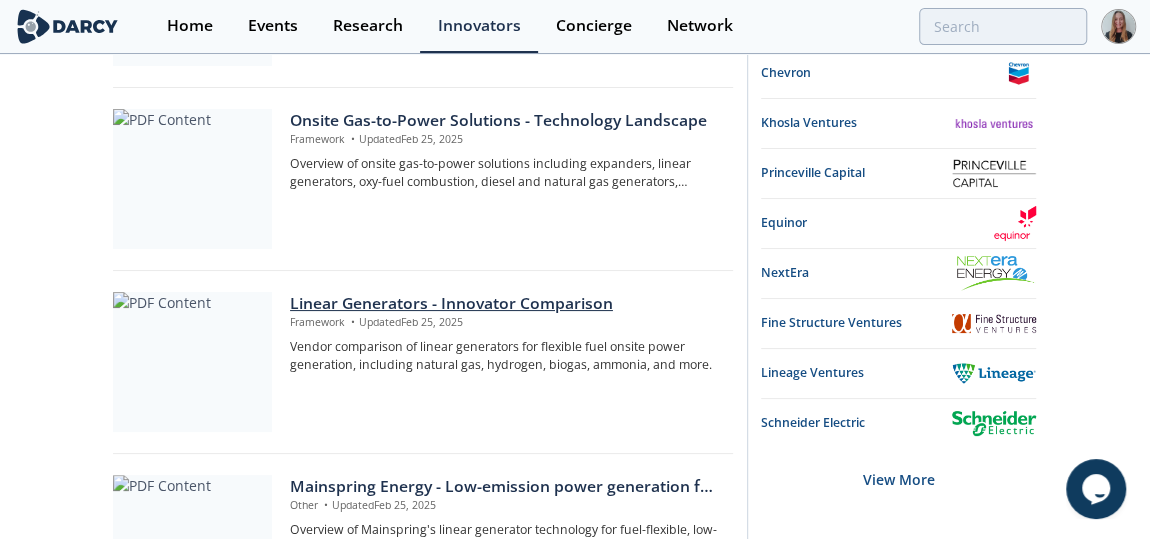 click on "Linear Generators - Innovator Comparison" at bounding box center [504, 304] 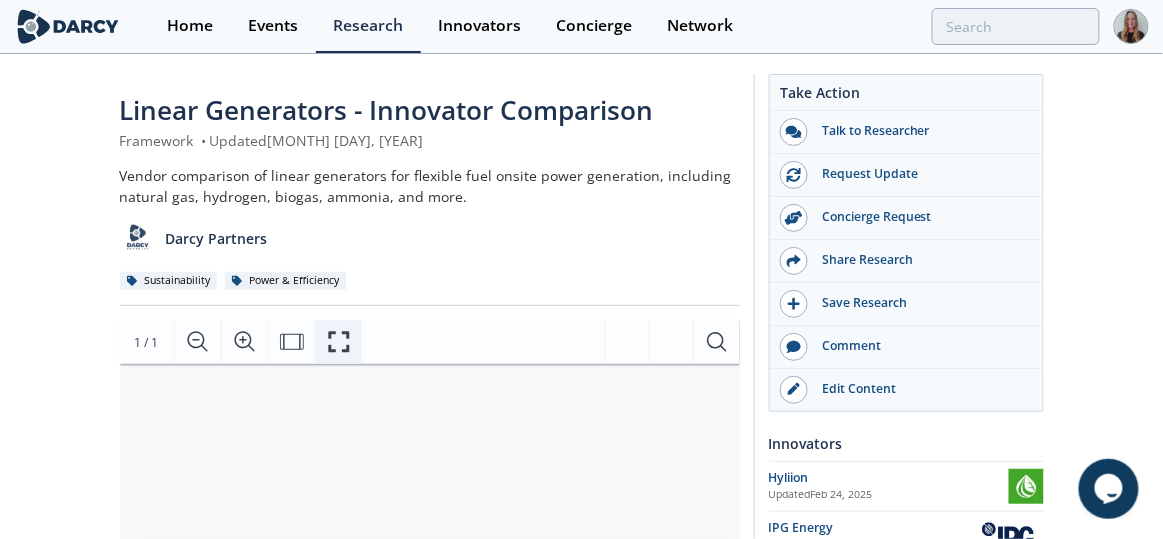 click at bounding box center (338, 342) 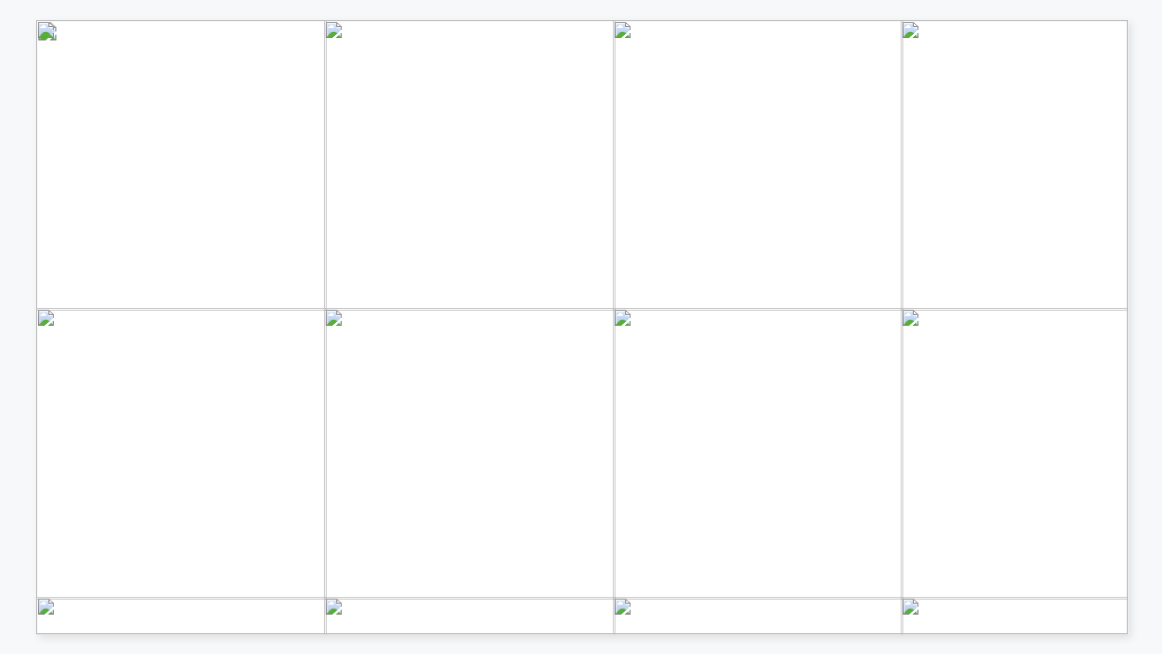 click at bounding box center (770, 686) 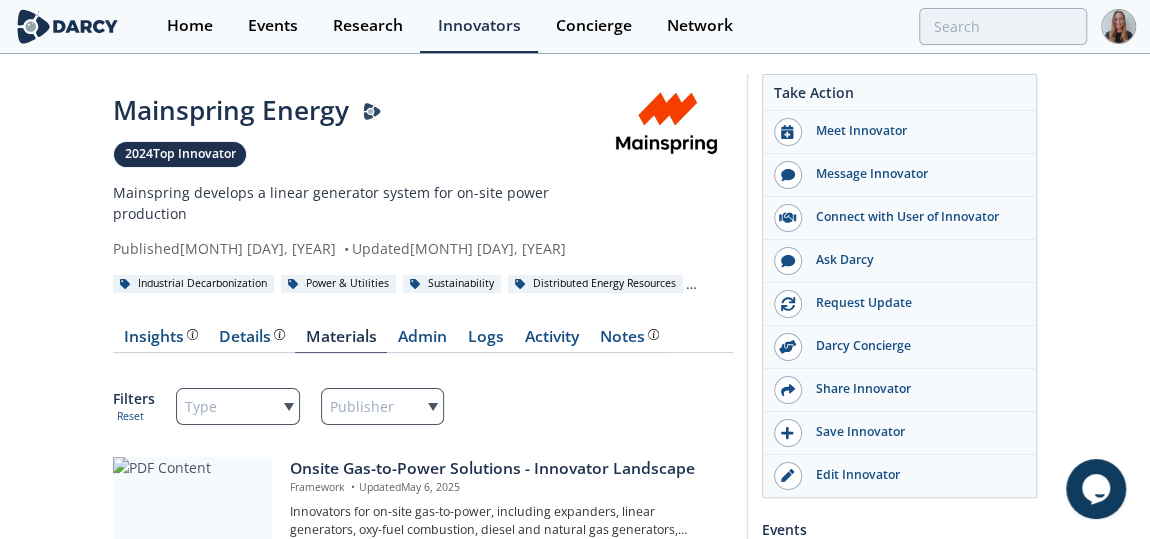 scroll, scrollTop: 10, scrollLeft: 0, axis: vertical 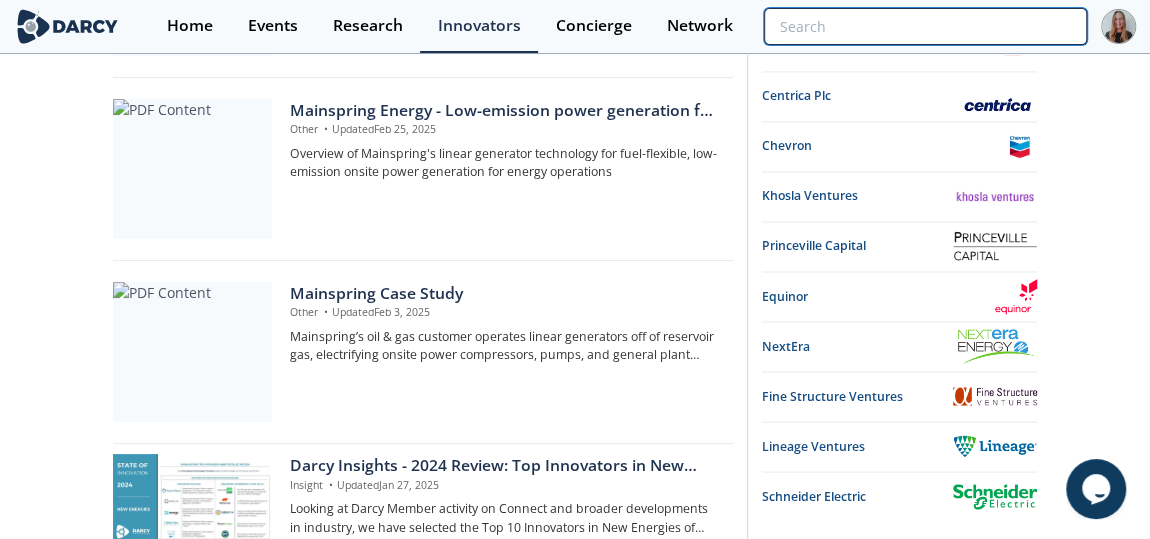 click at bounding box center [925, 26] 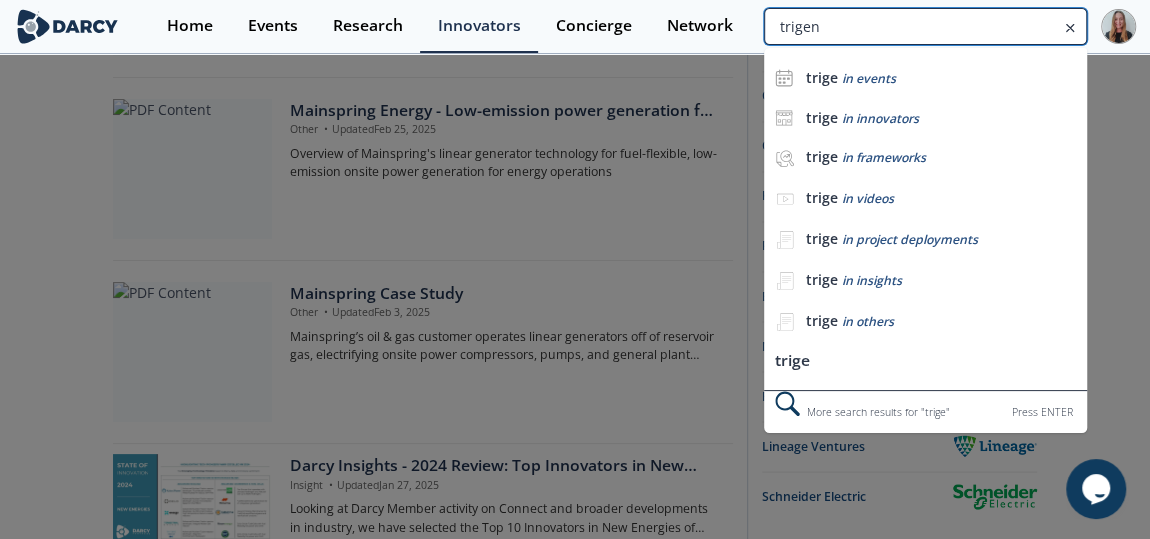 type on "trigen" 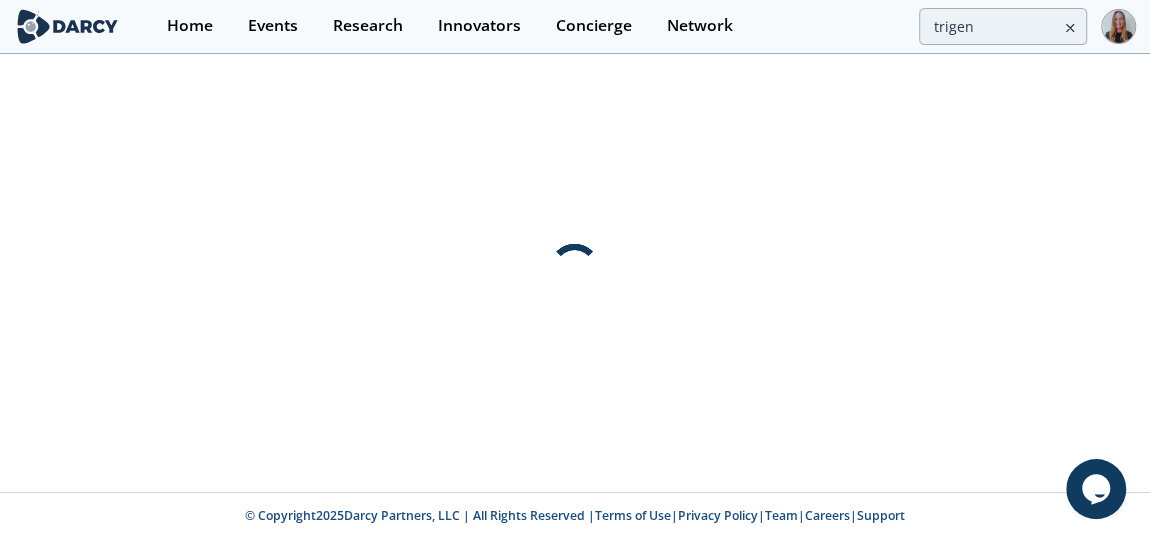 scroll, scrollTop: 0, scrollLeft: 0, axis: both 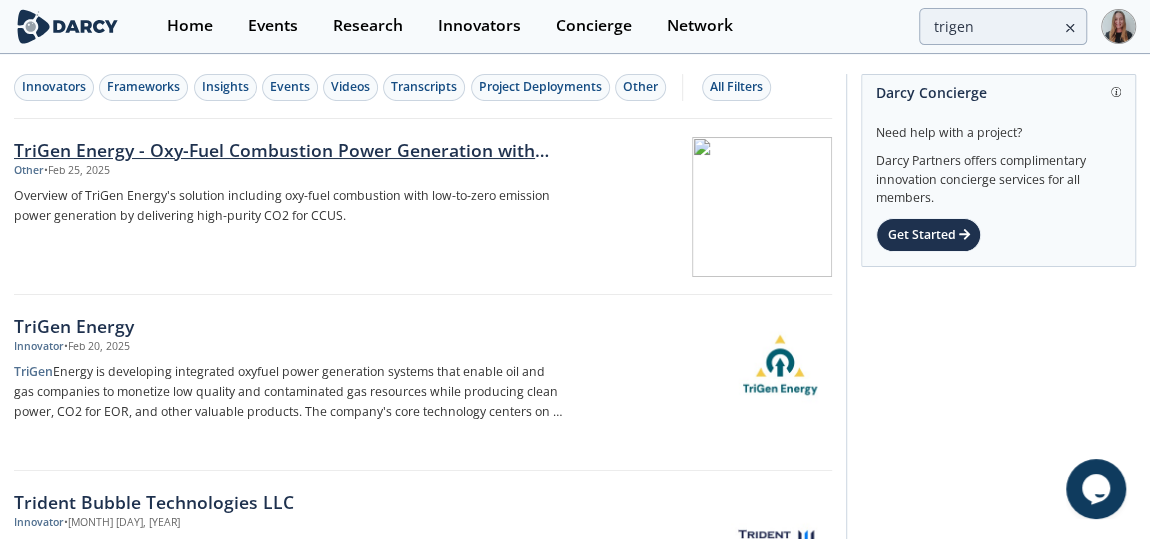 click at bounding box center [706, 207] 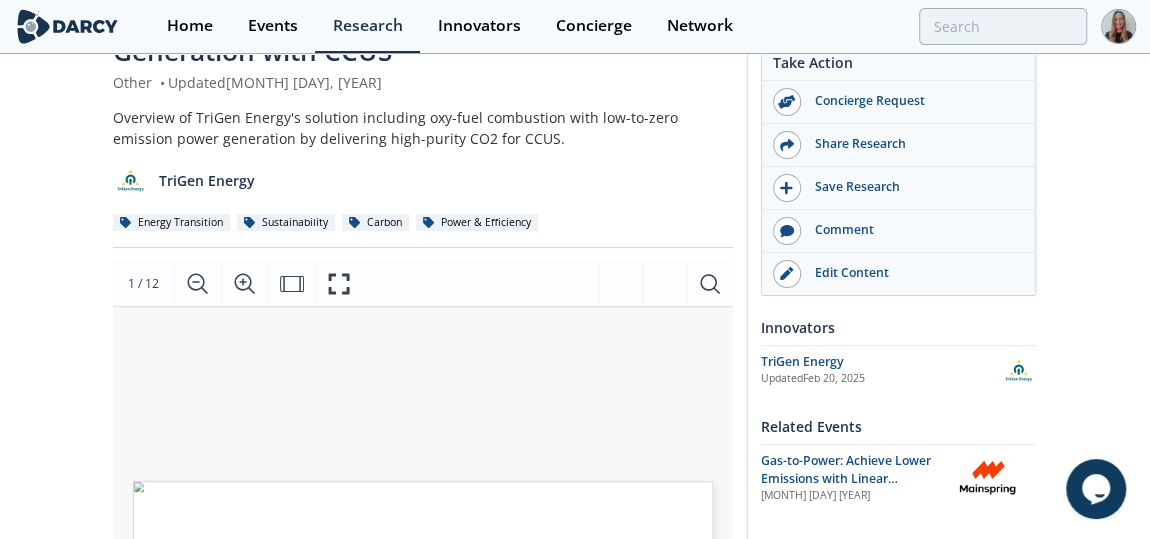 scroll, scrollTop: 344, scrollLeft: 0, axis: vertical 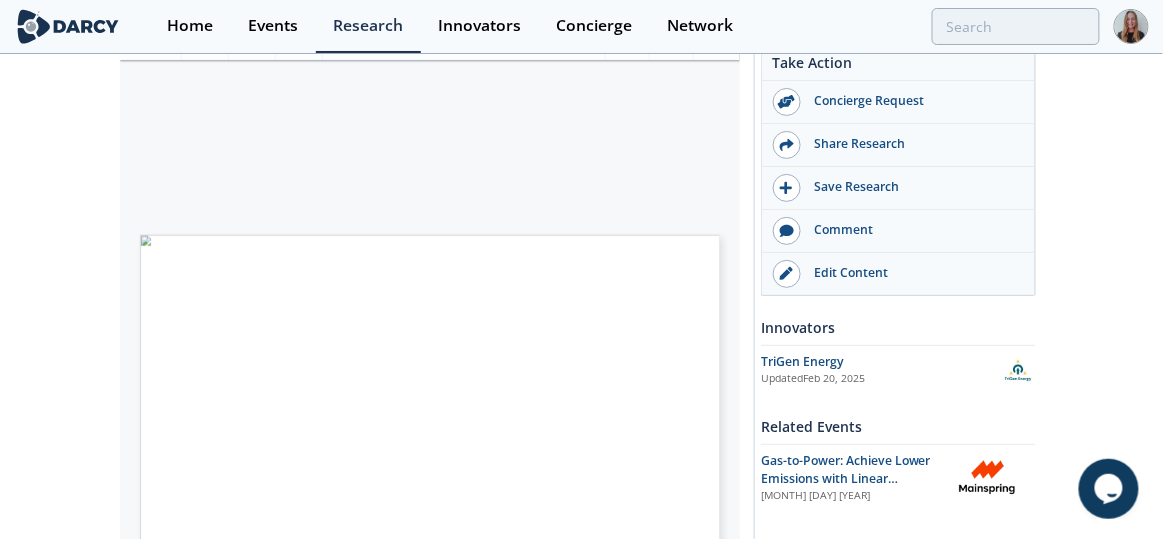 click on "TriGen Energy
Clean Power from Fossil Fuels
“We capture value and carbon” Restricted" at bounding box center (315, 333) 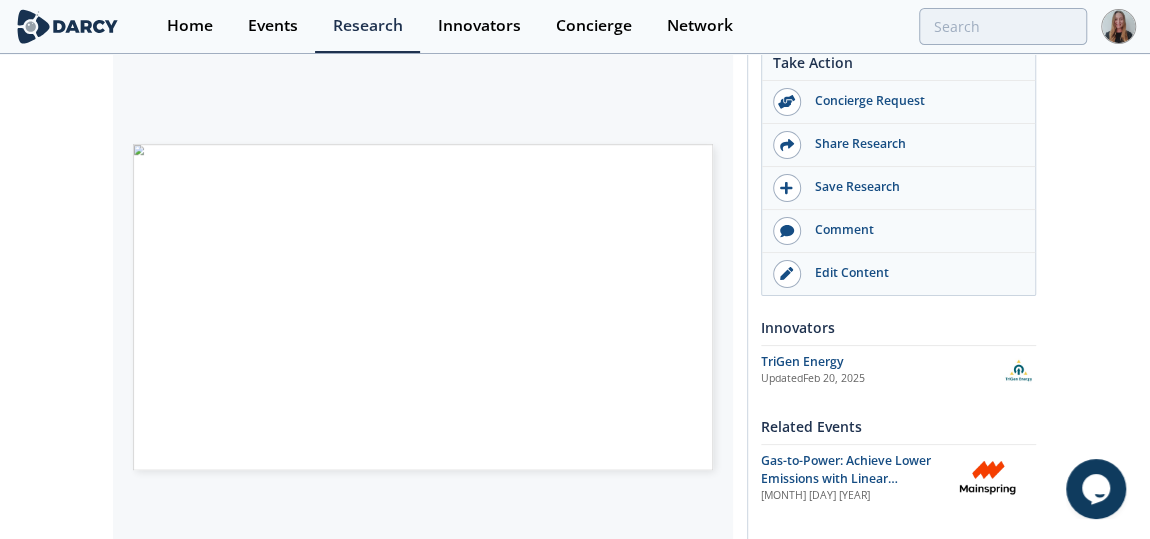 scroll, scrollTop: 474, scrollLeft: 0, axis: vertical 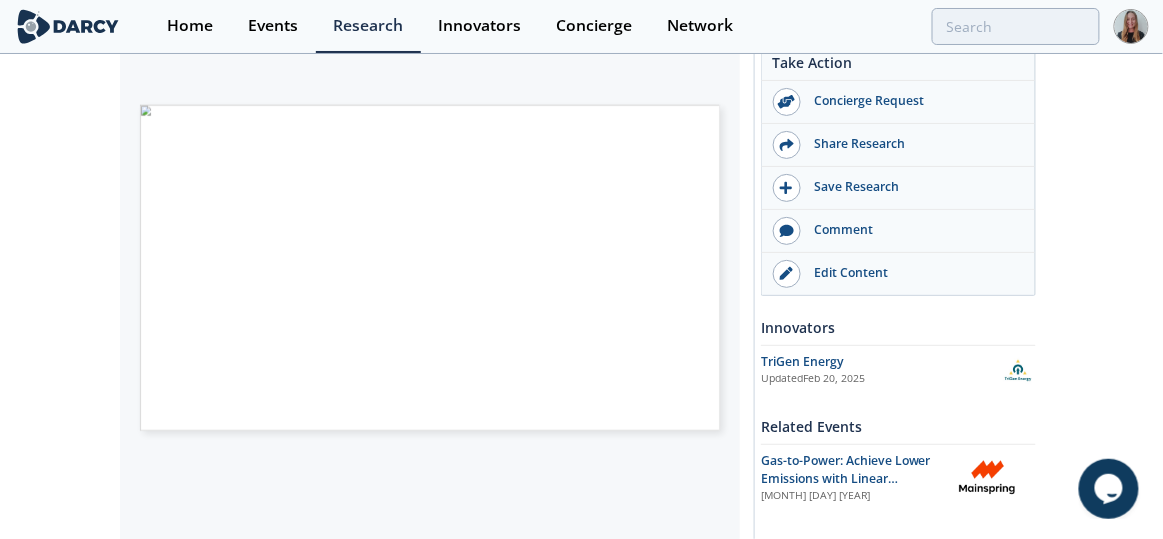click at bounding box center (550, 303) 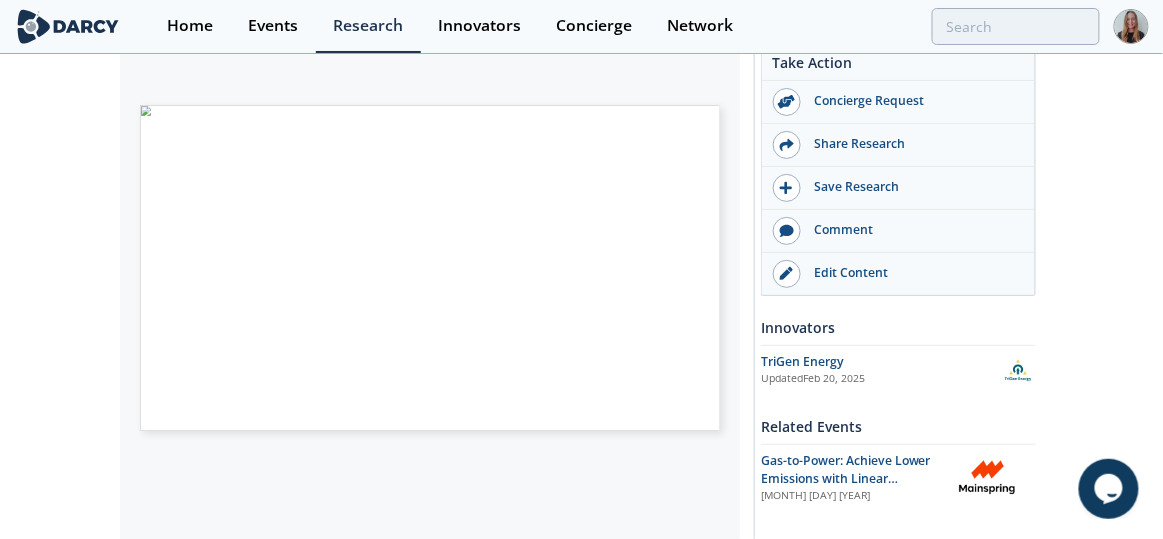 click on "dispatchable clean power, carbon credits or CO" at bounding box center (374, 231) 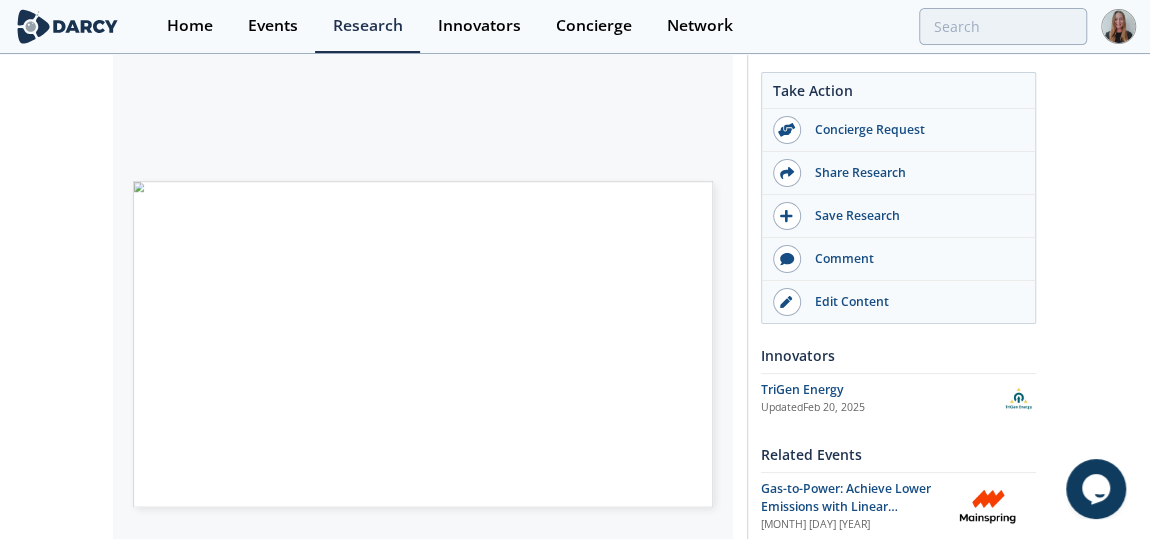 scroll, scrollTop: 452, scrollLeft: 0, axis: vertical 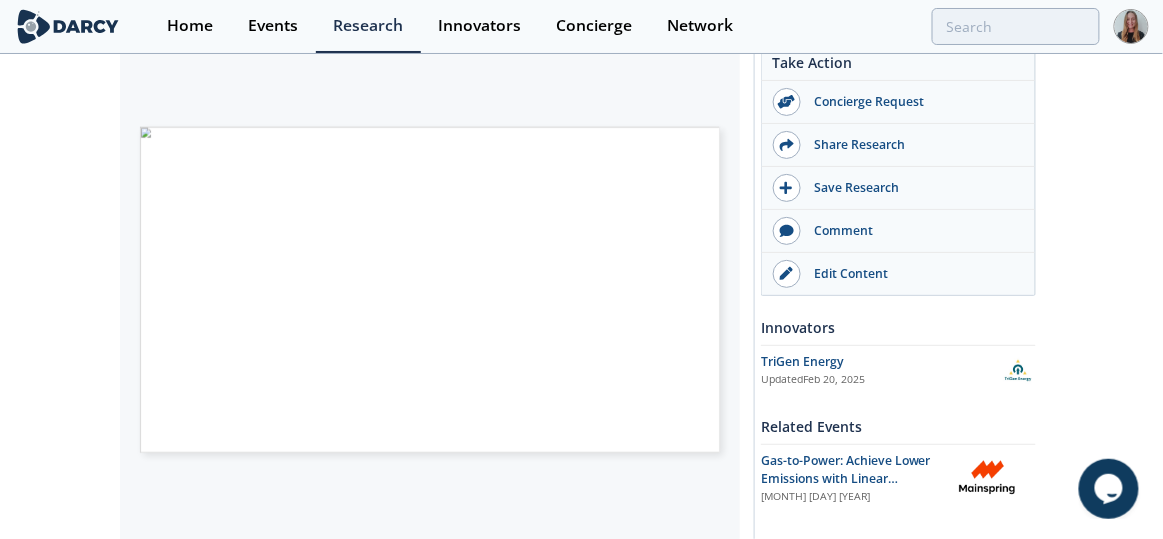 click at bounding box center (729, 359) 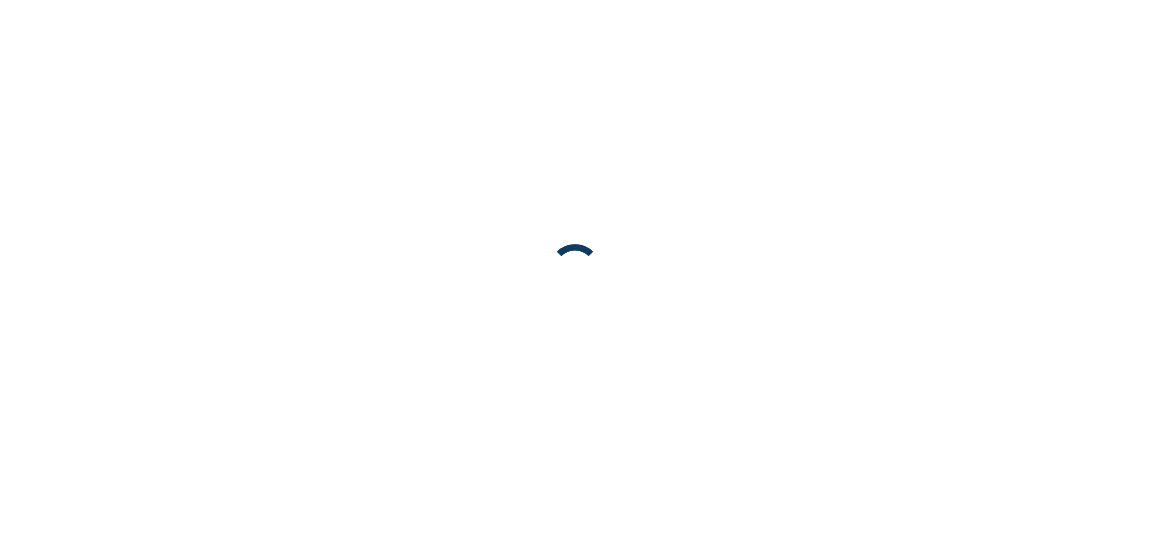 scroll, scrollTop: 0, scrollLeft: 0, axis: both 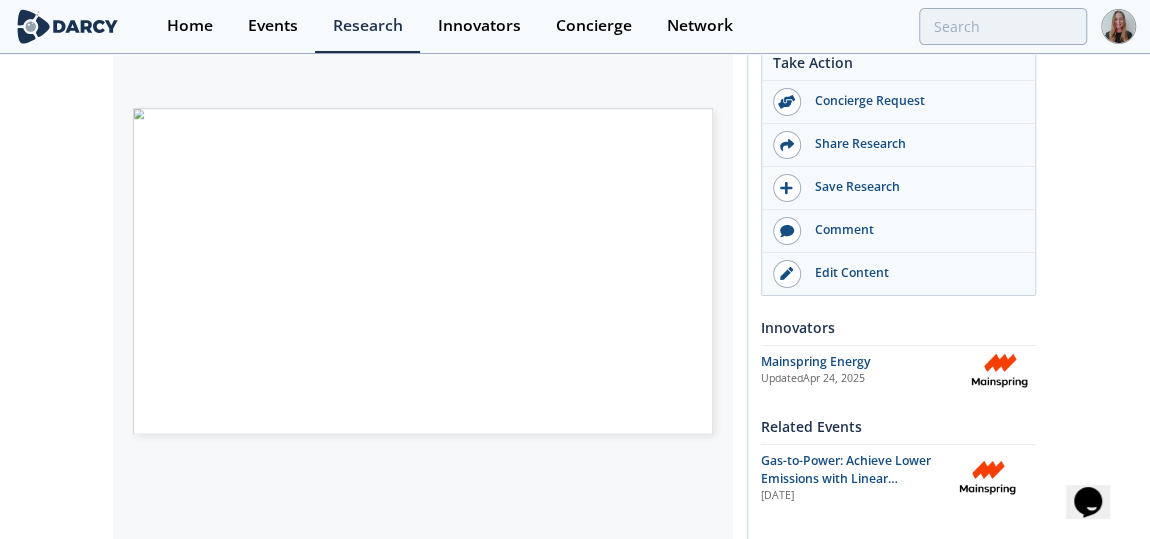 click at bounding box center (494, 442) 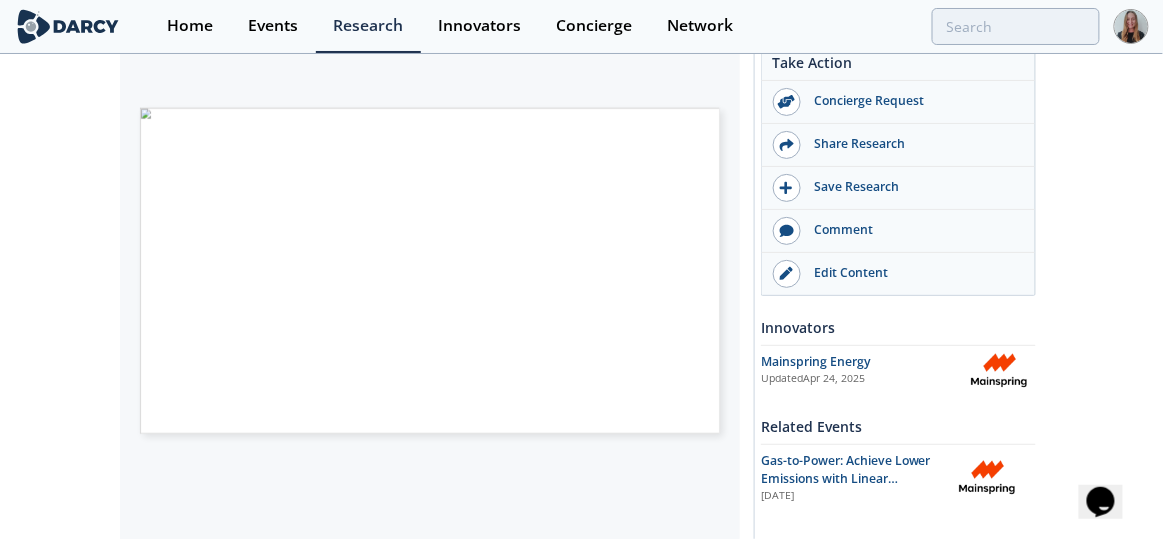 click at bounding box center (511, 291) 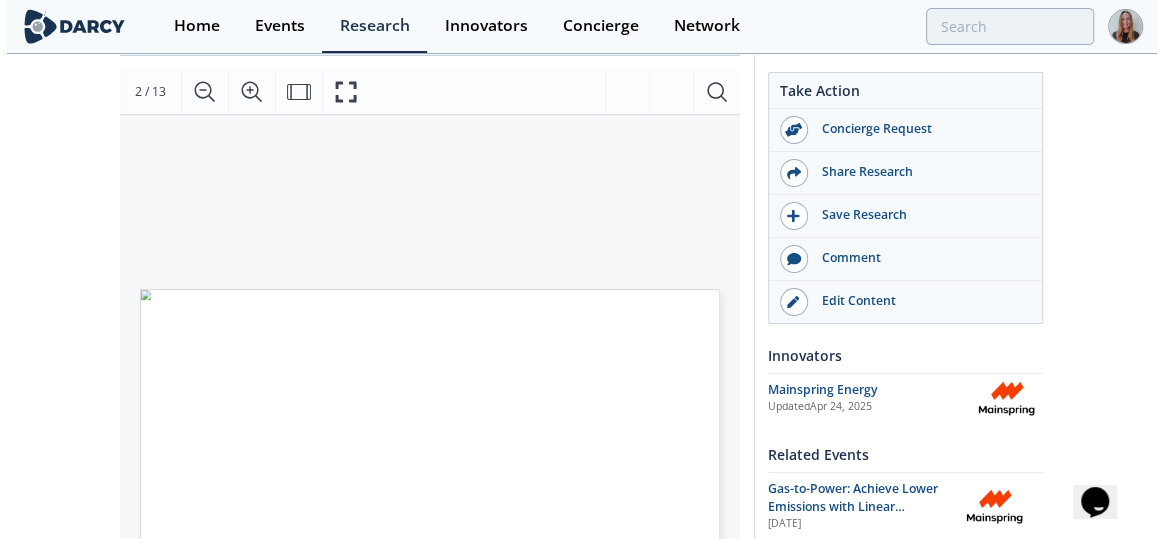 scroll, scrollTop: 289, scrollLeft: 0, axis: vertical 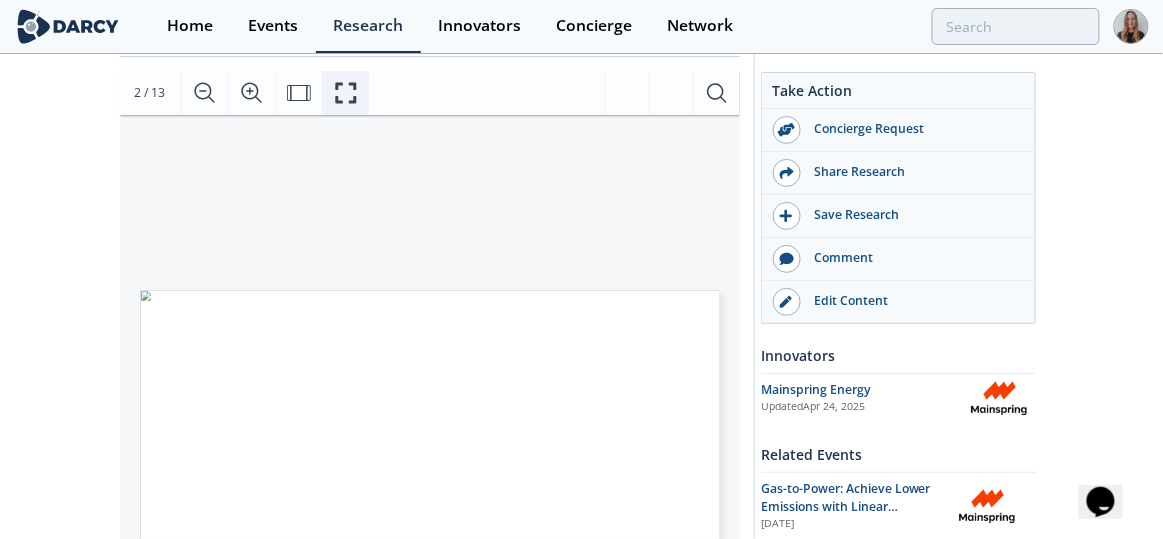 click at bounding box center (345, 93) 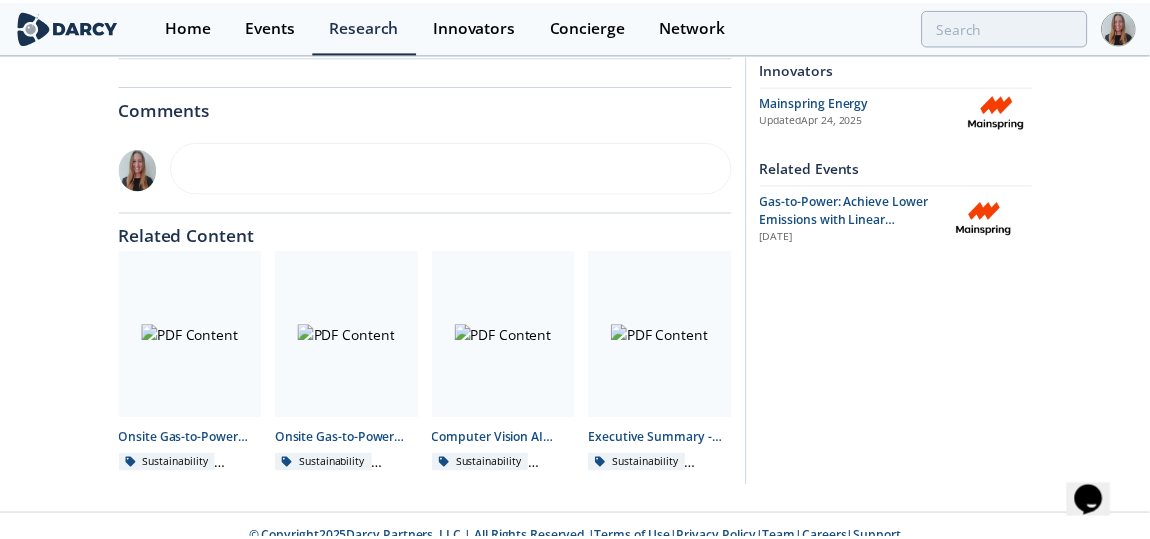 scroll, scrollTop: 0, scrollLeft: 0, axis: both 